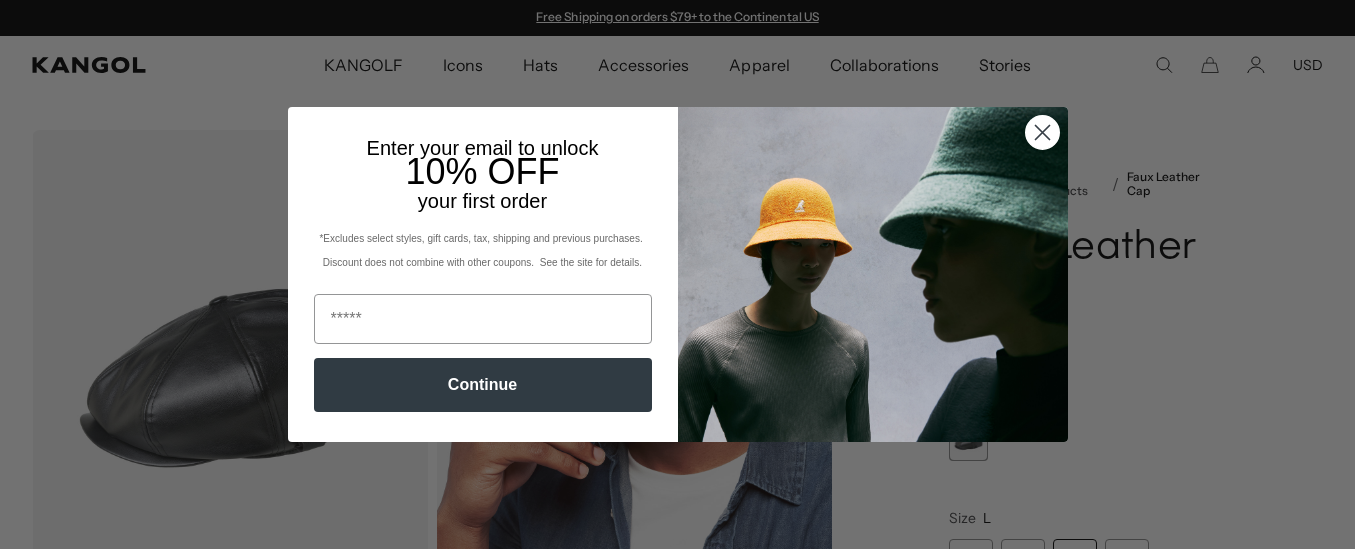 scroll, scrollTop: 0, scrollLeft: 0, axis: both 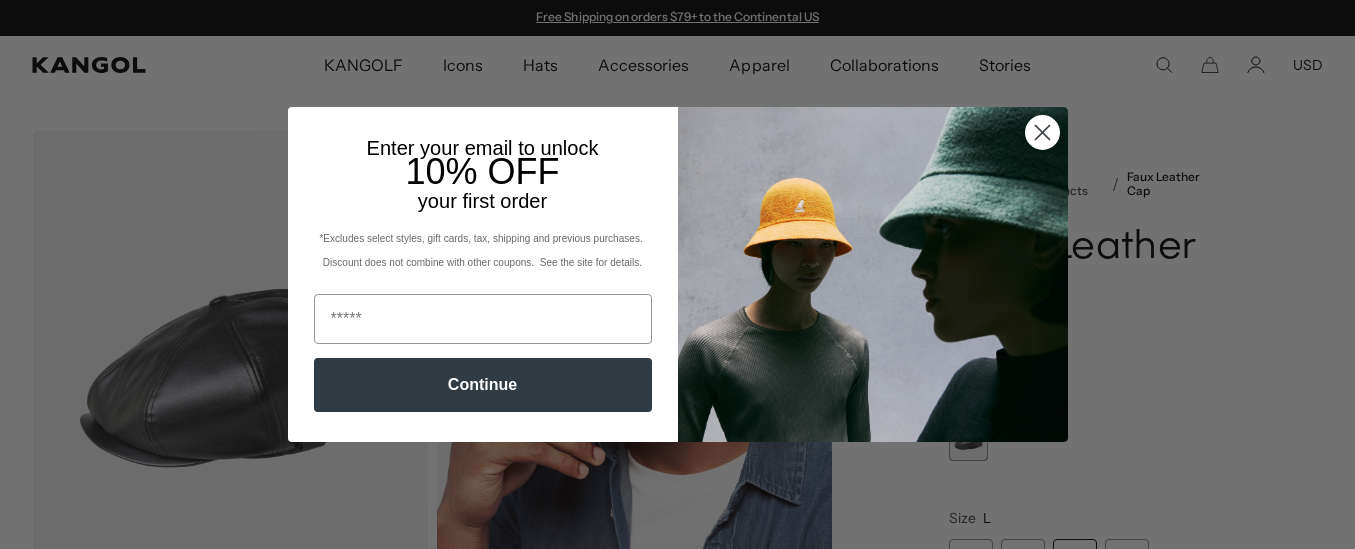 click 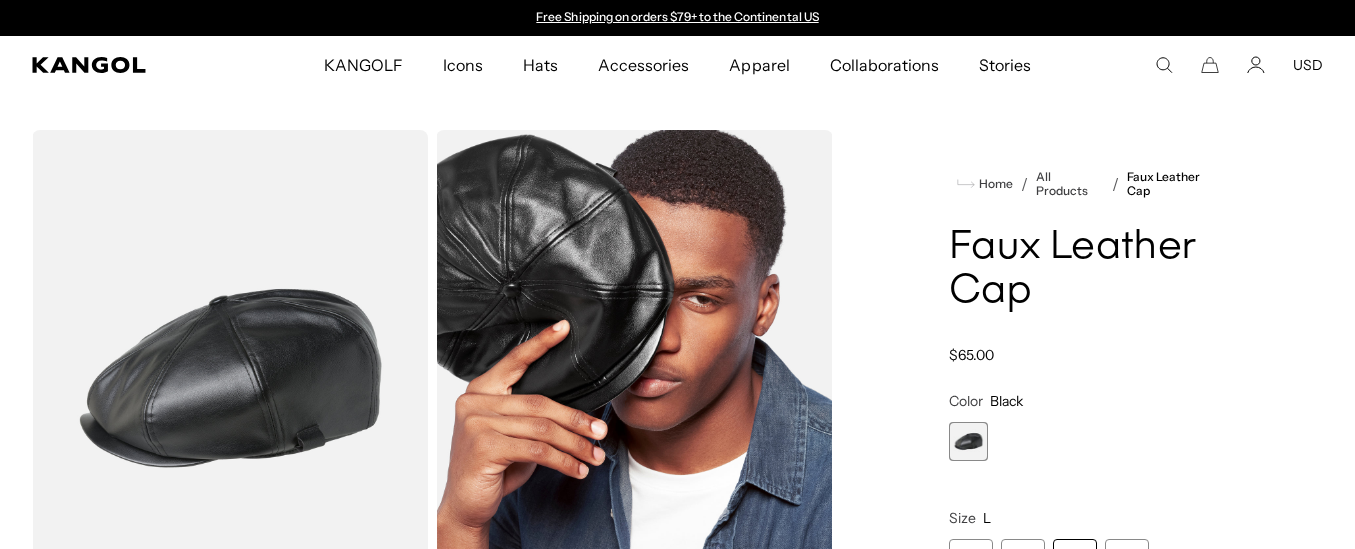 scroll, scrollTop: 0, scrollLeft: 412, axis: horizontal 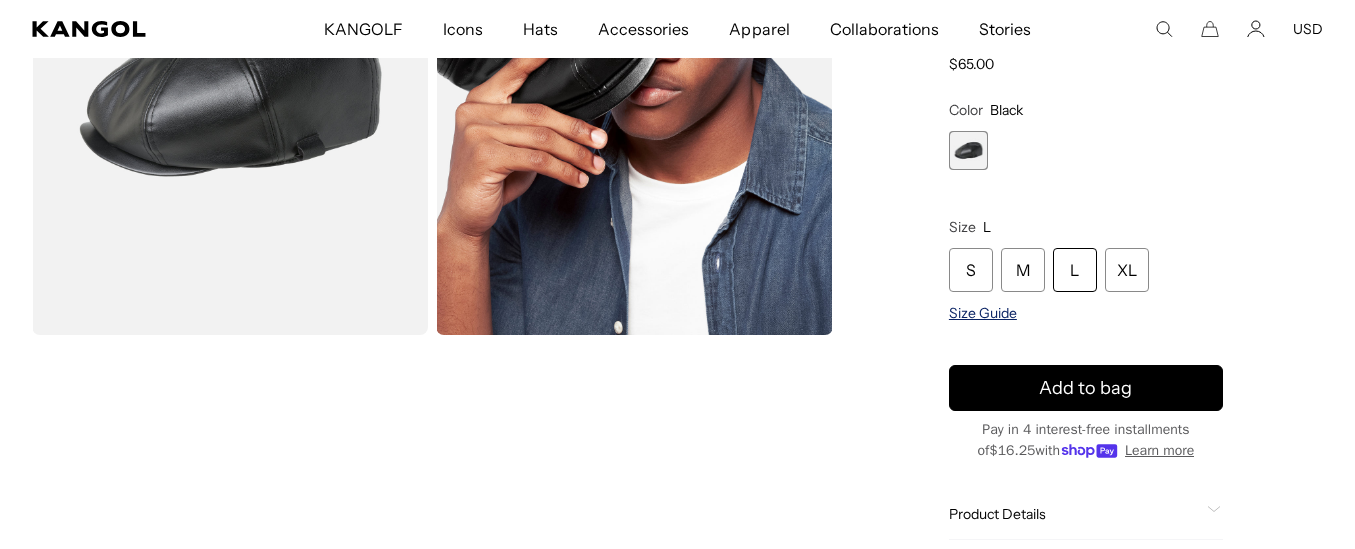 click on "Size Guide" at bounding box center (983, 313) 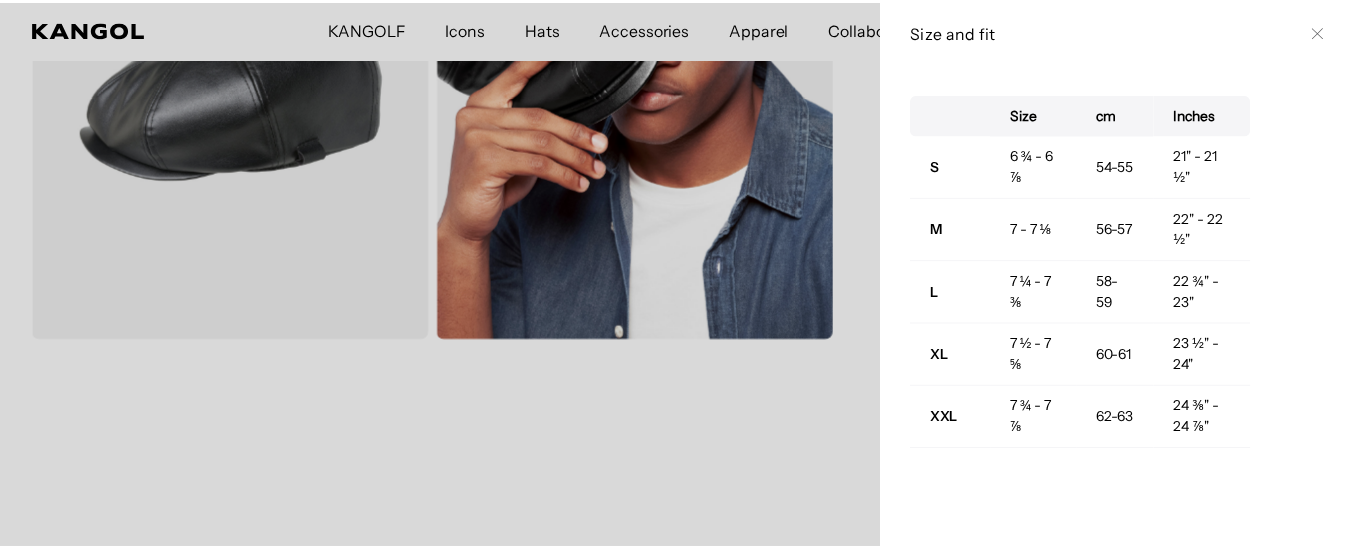 scroll, scrollTop: 0, scrollLeft: 412, axis: horizontal 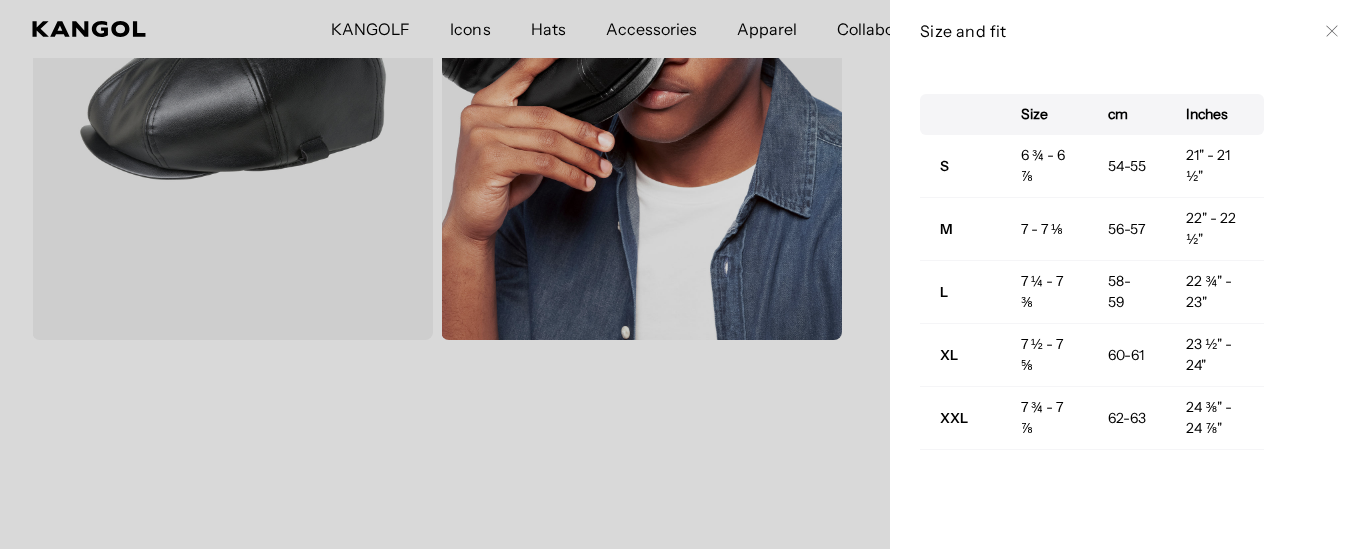 click 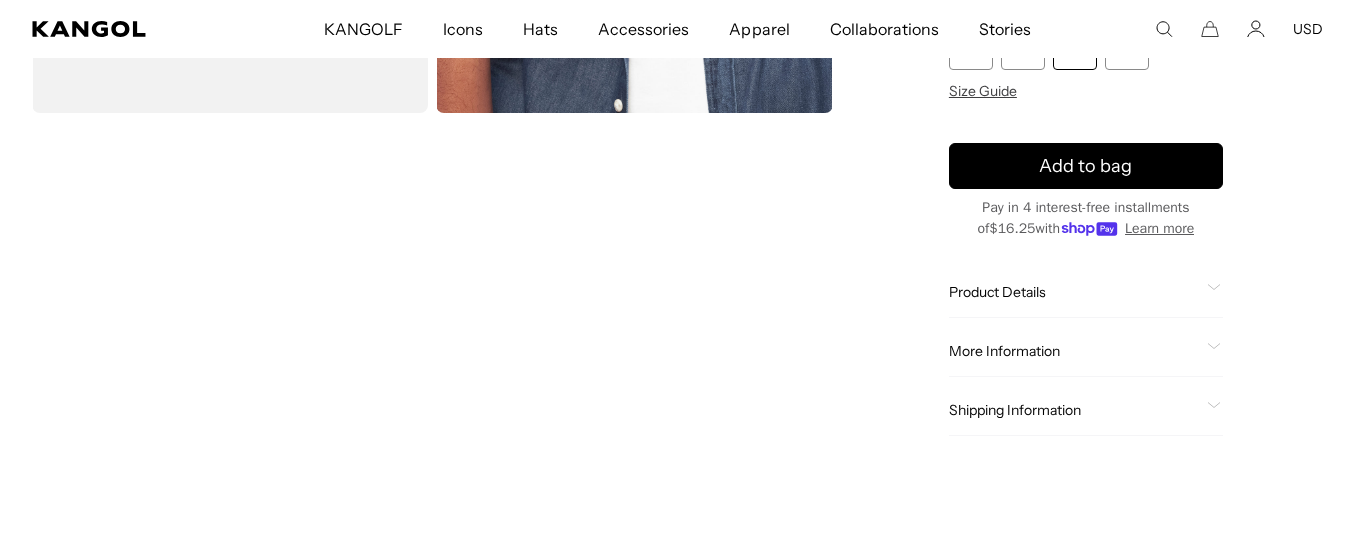 scroll, scrollTop: 746, scrollLeft: 0, axis: vertical 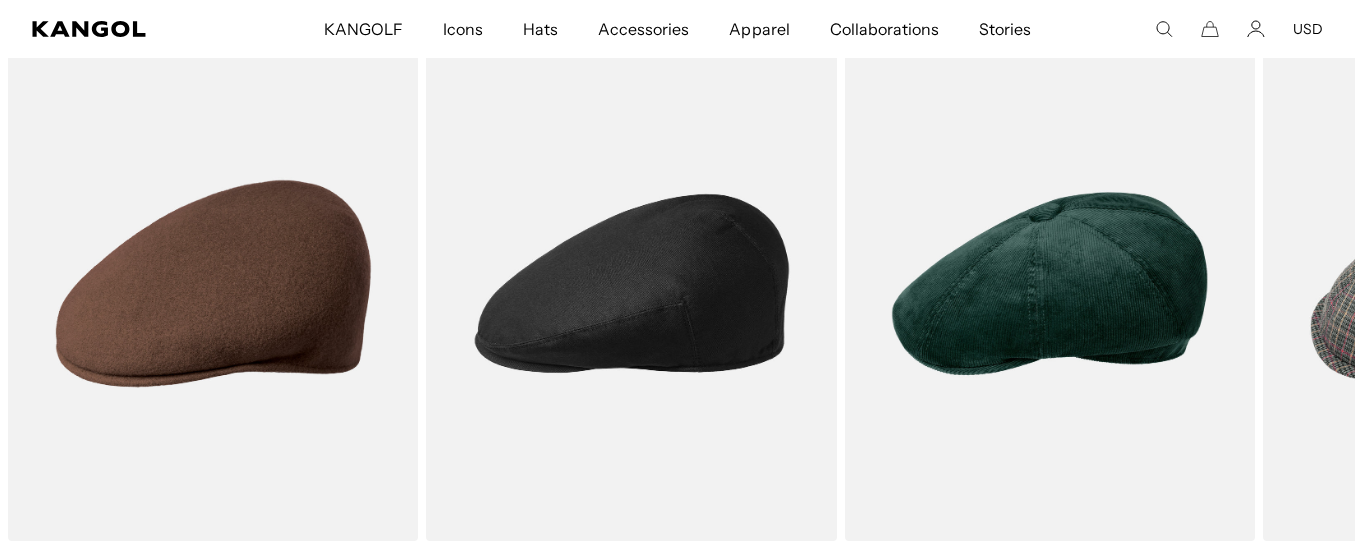 click on "KANGOLF
KANGOLF
Shop the KANGOLF Collection
Golf Accessories
All Golf
Icons
Icons" at bounding box center [677, 29] 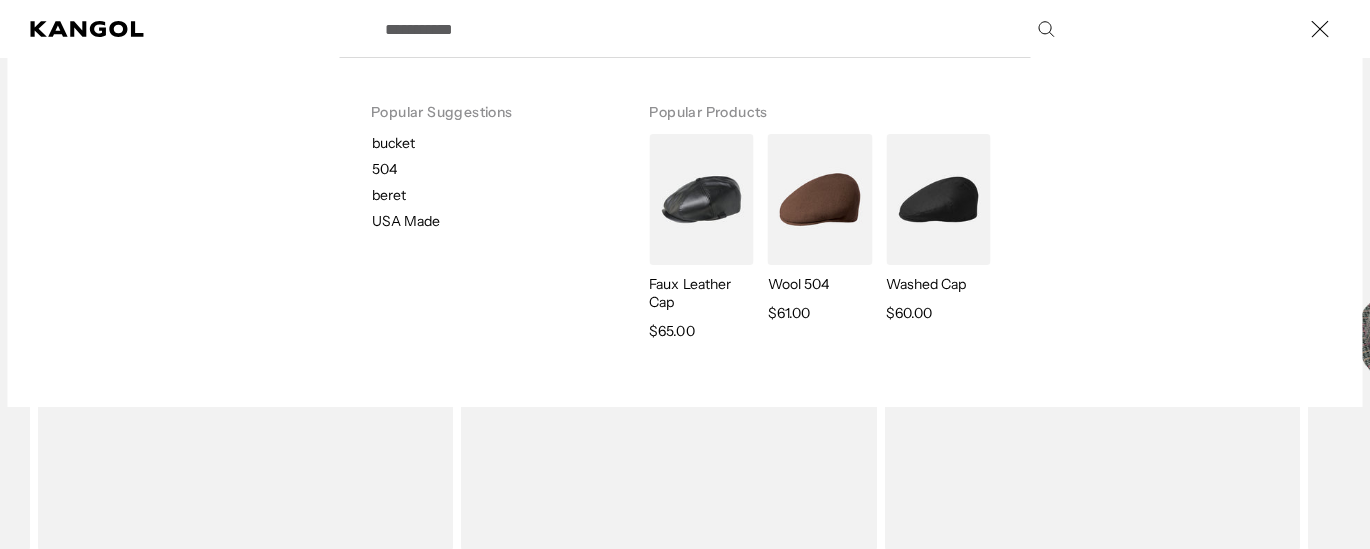 scroll, scrollTop: 0, scrollLeft: 412, axis: horizontal 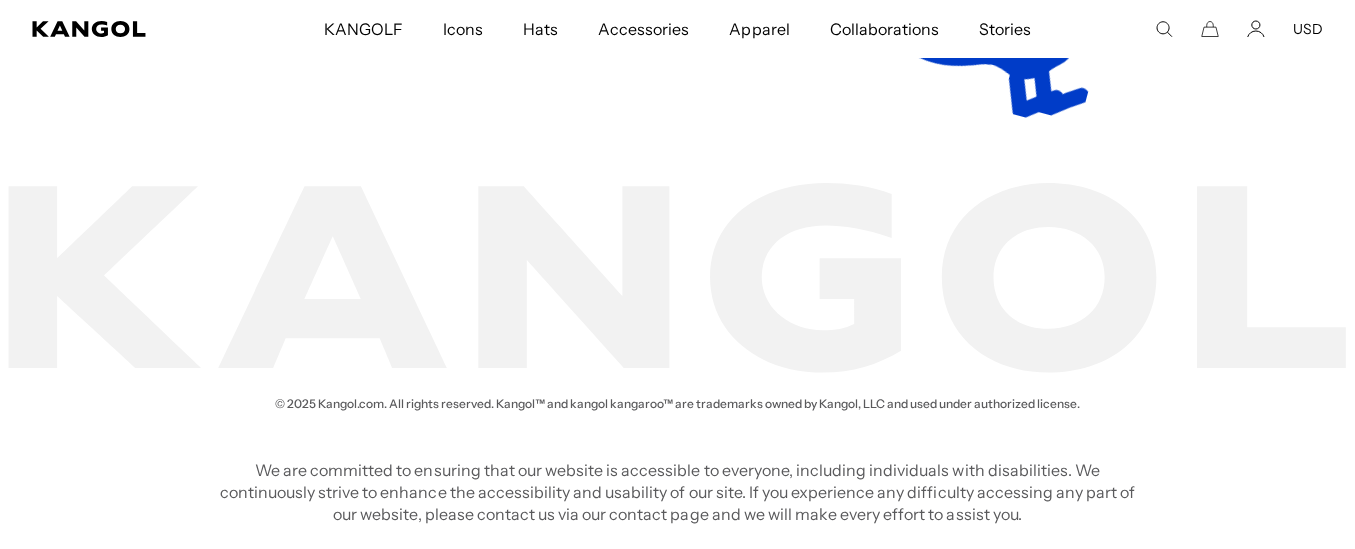 click 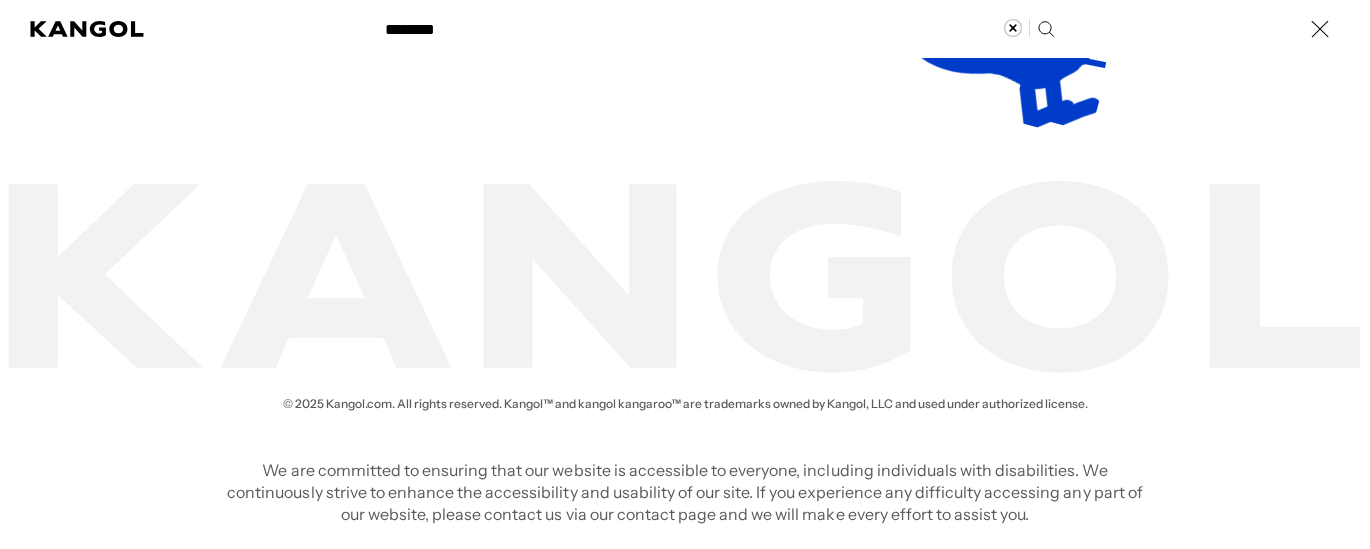 click on "*******" at bounding box center (718, 29) 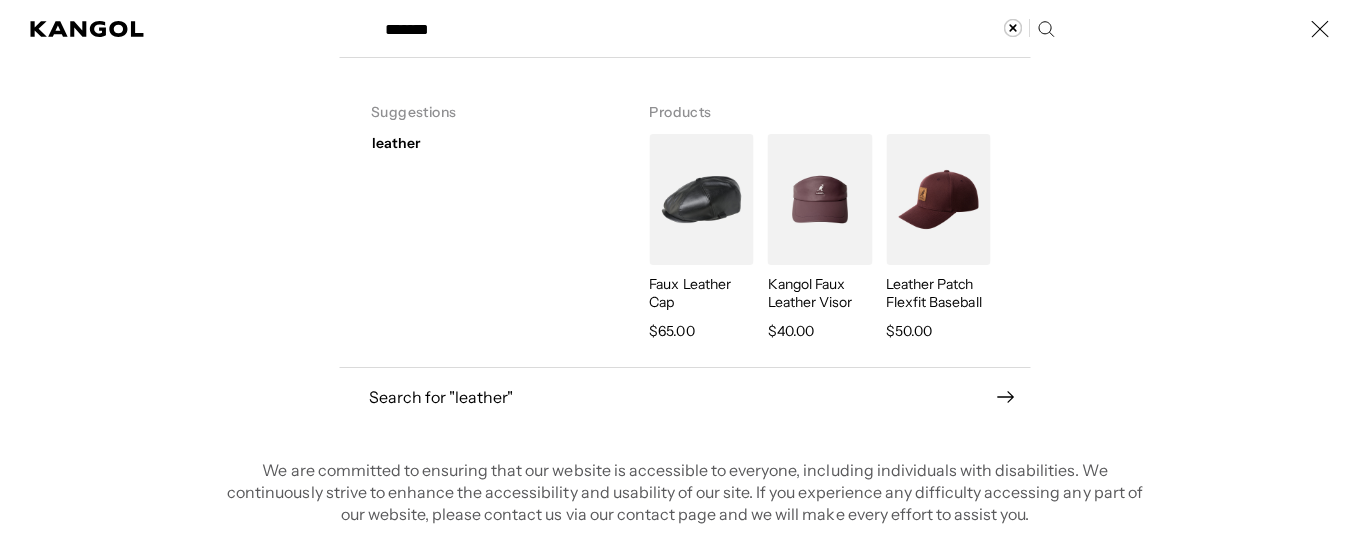 scroll, scrollTop: 0, scrollLeft: 412, axis: horizontal 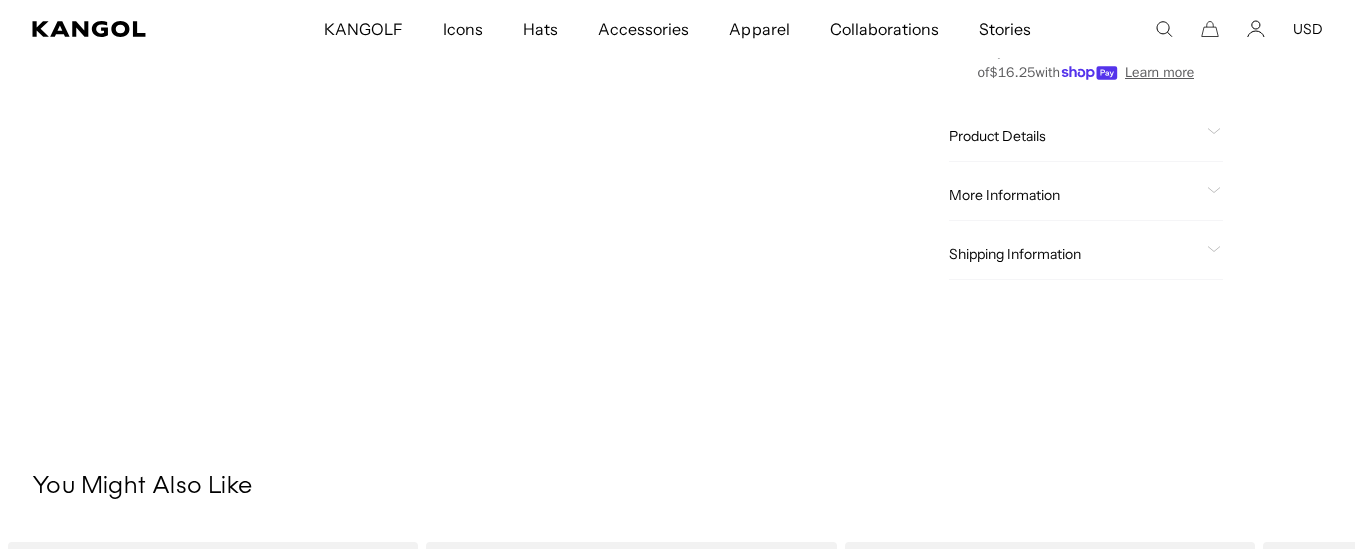 click on "Shipping Information" 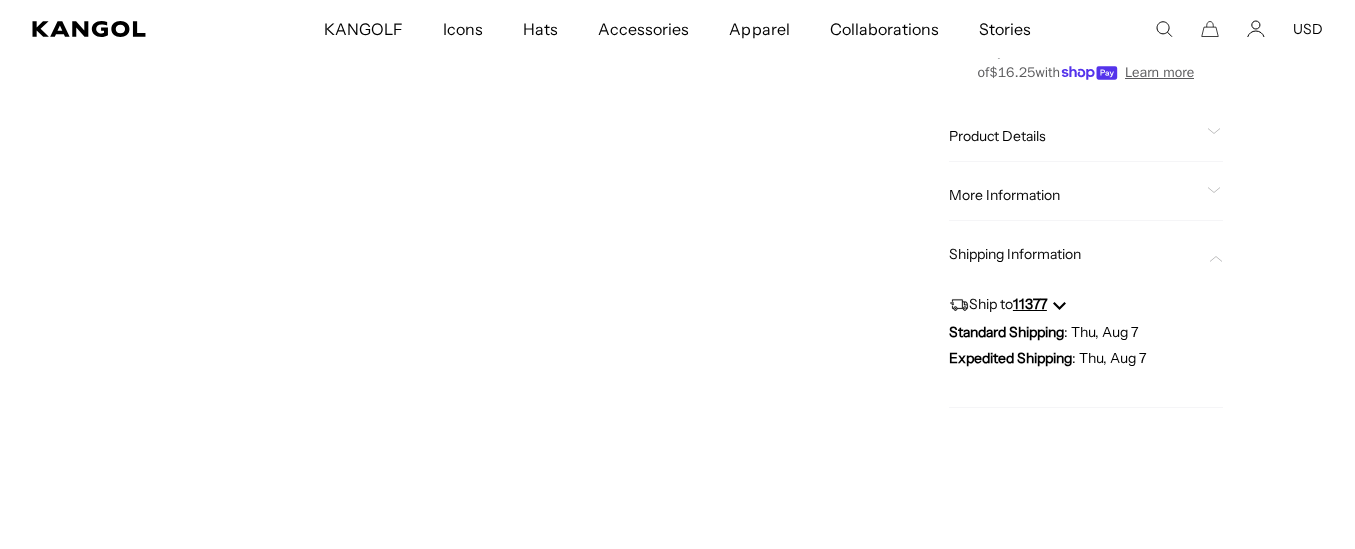 scroll, scrollTop: 0, scrollLeft: 412, axis: horizontal 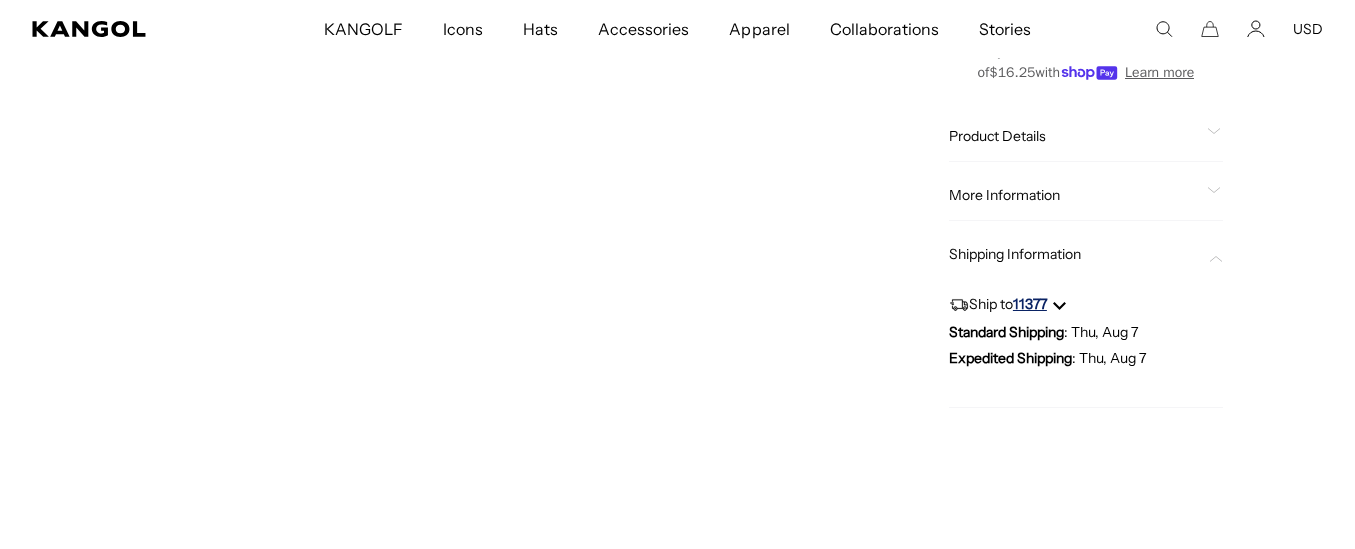 click 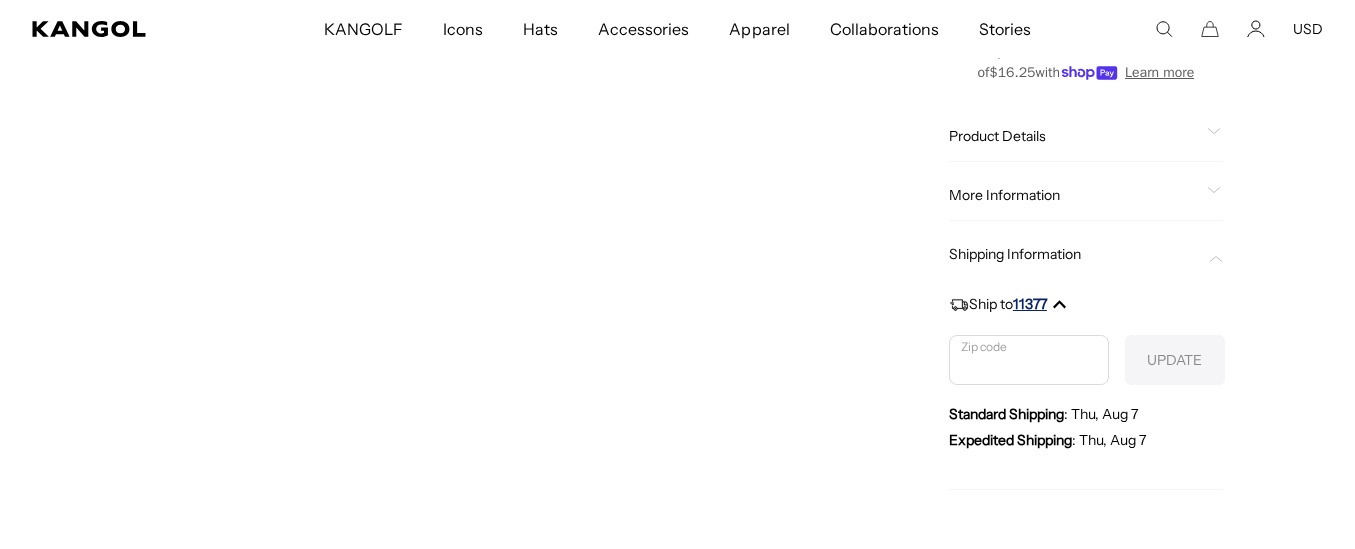 scroll, scrollTop: 0, scrollLeft: 0, axis: both 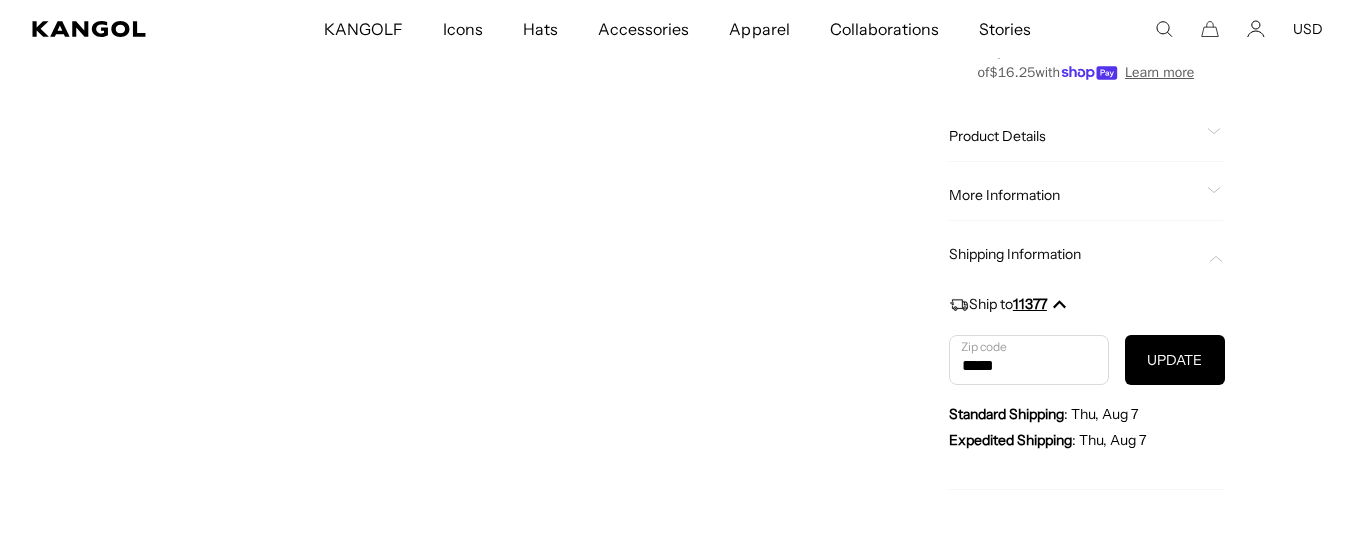 type on "*****" 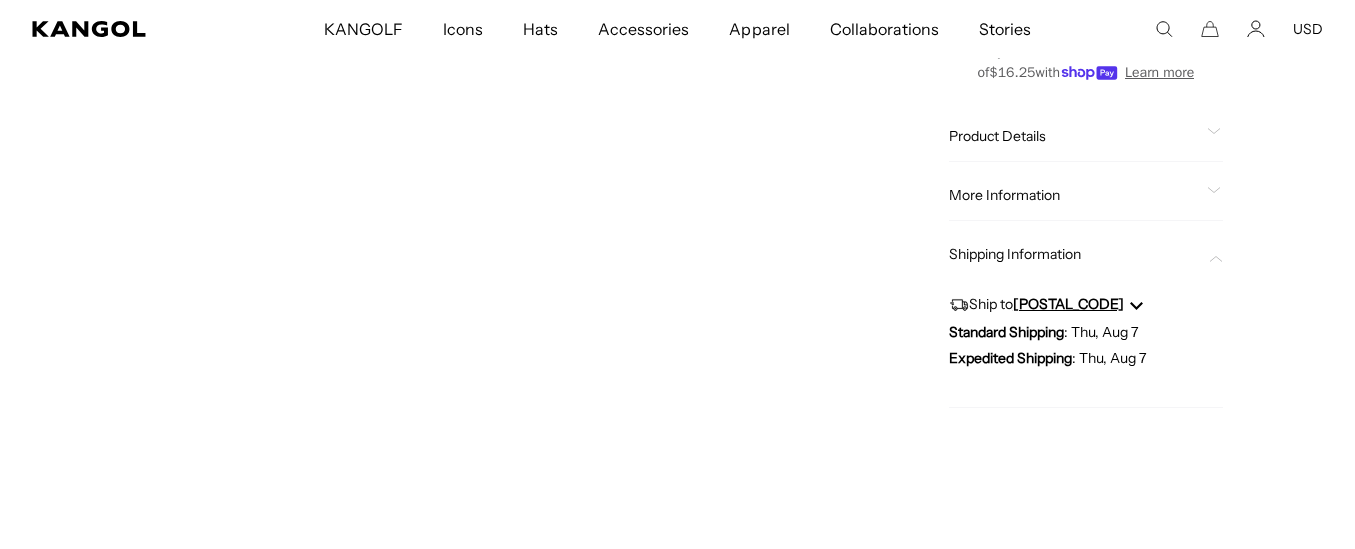 scroll, scrollTop: 0, scrollLeft: 412, axis: horizontal 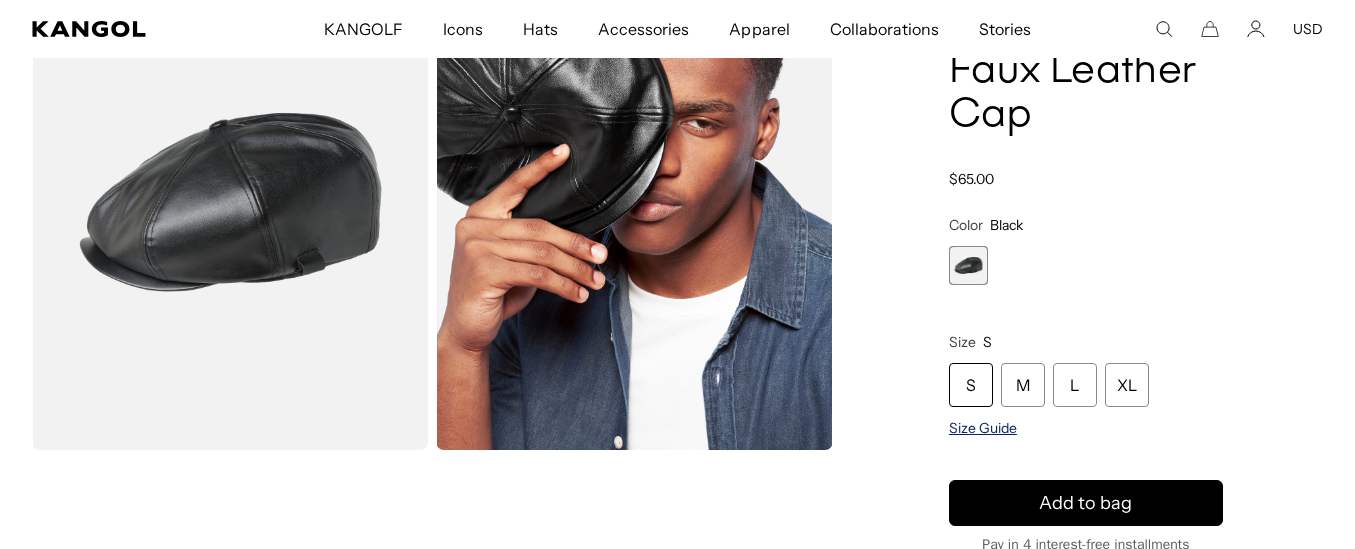 click on "Size Guide" at bounding box center (983, 428) 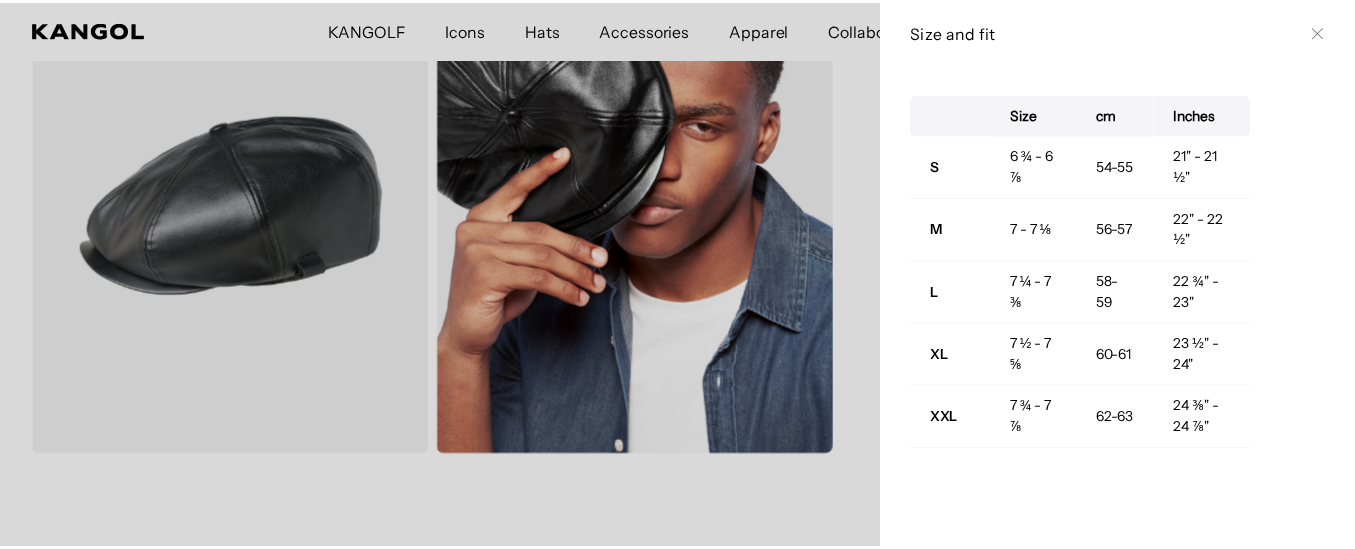 scroll, scrollTop: 0, scrollLeft: 0, axis: both 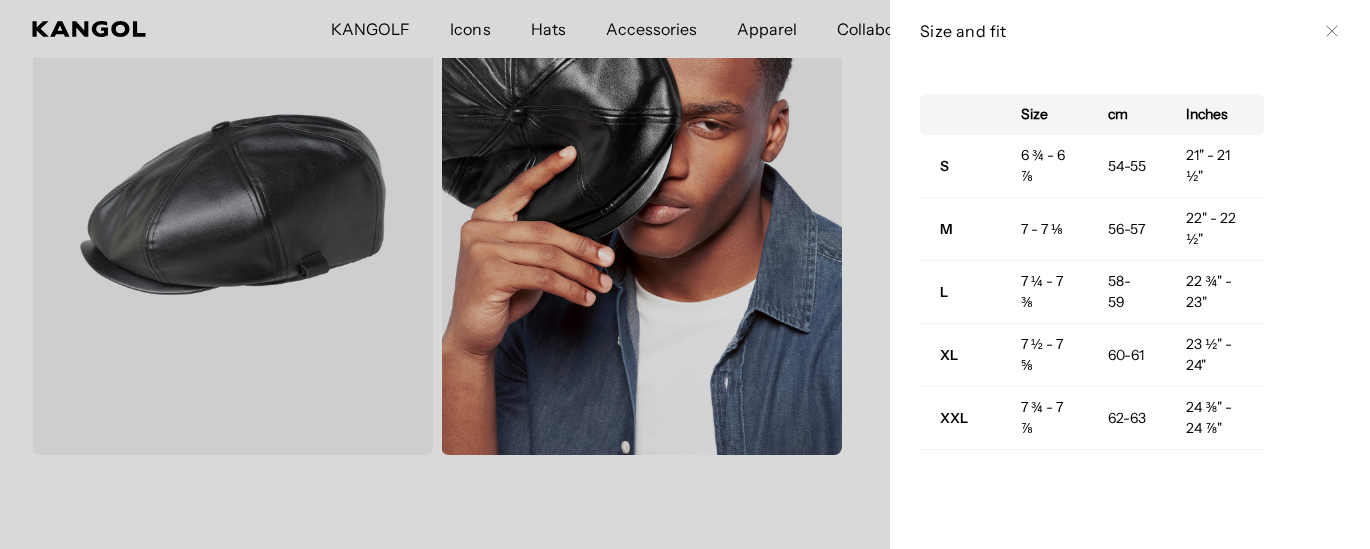 click on "Close" at bounding box center (1332, 31) 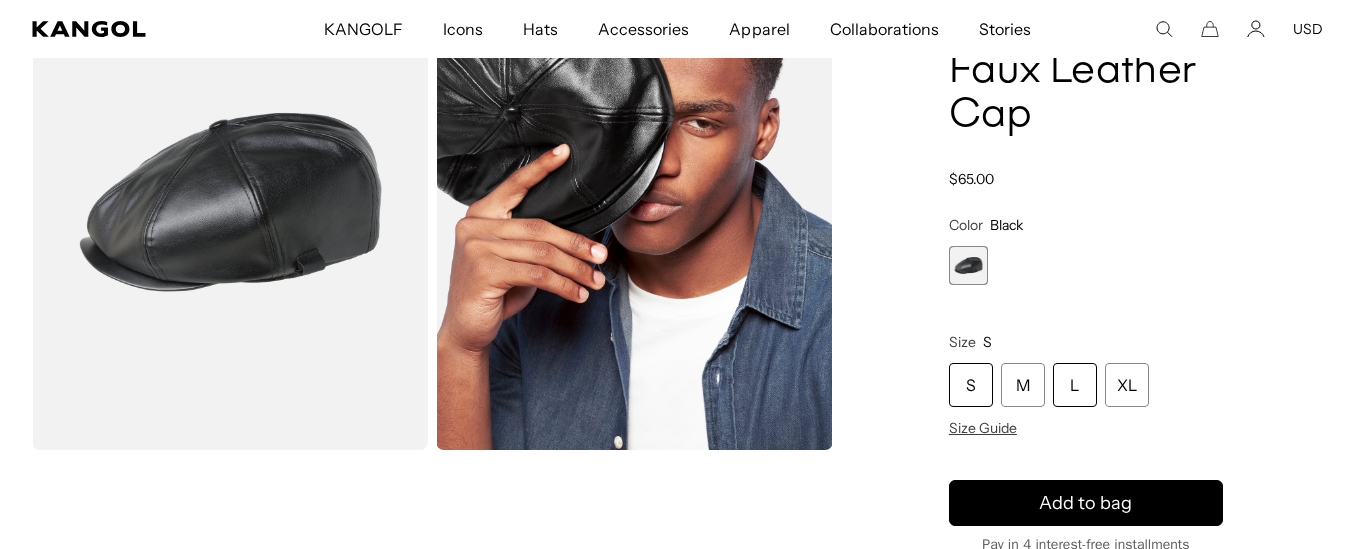 click on "L" at bounding box center [1075, 385] 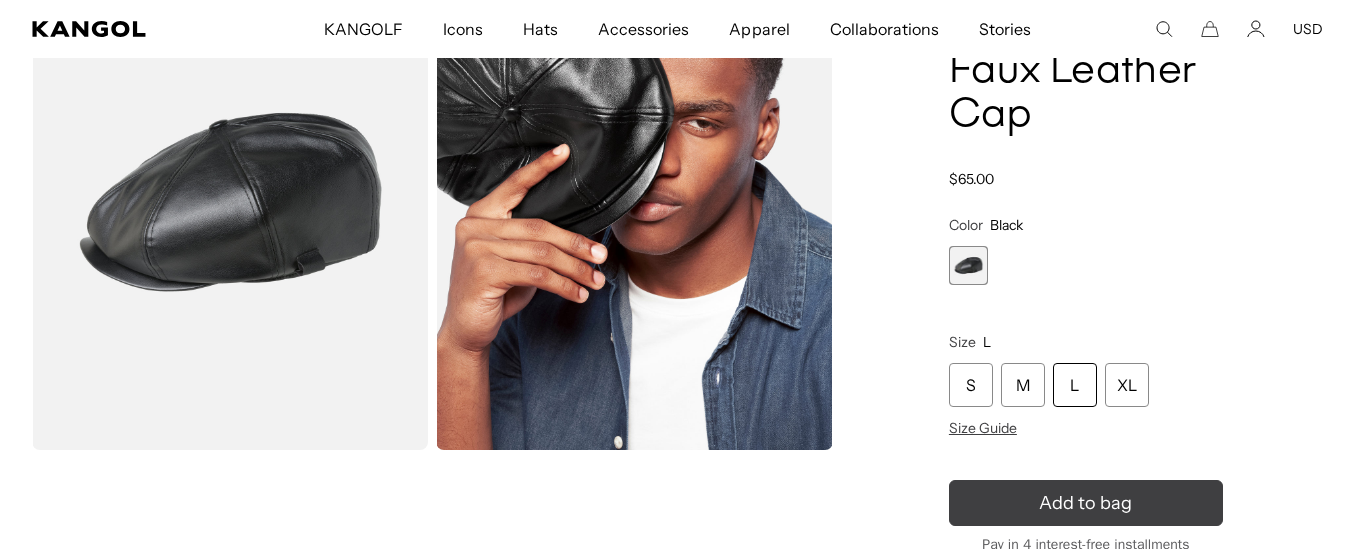 scroll, scrollTop: 0, scrollLeft: 412, axis: horizontal 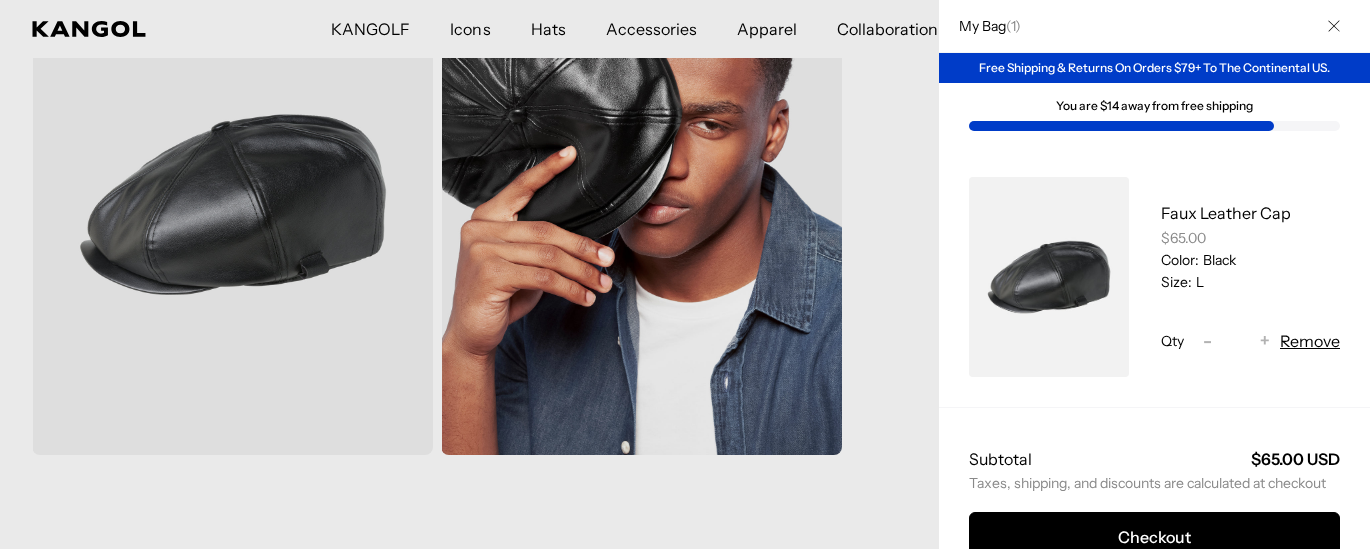 click at bounding box center [1334, 26] 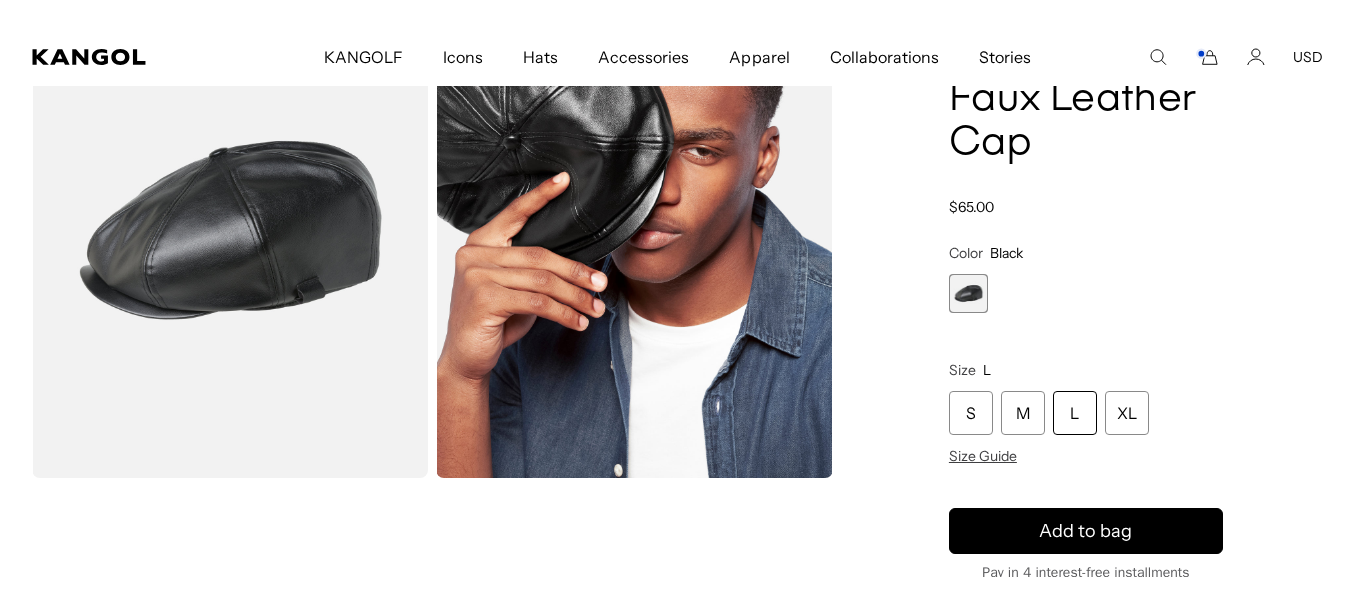 scroll, scrollTop: 0, scrollLeft: 0, axis: both 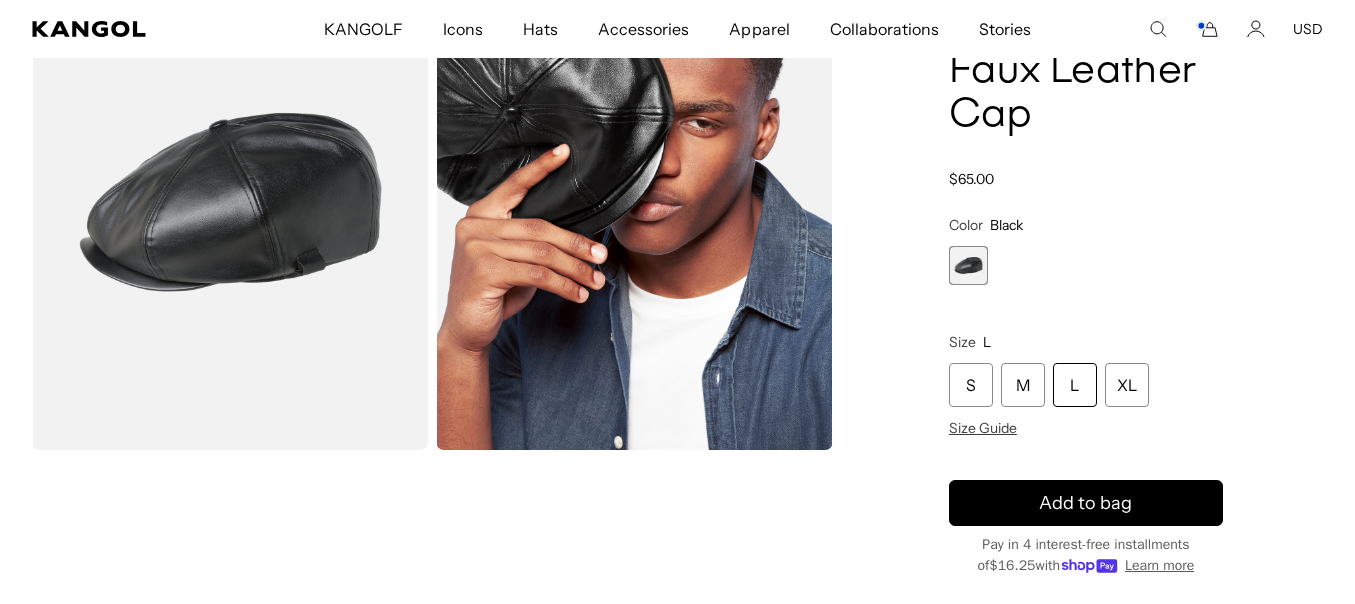 click 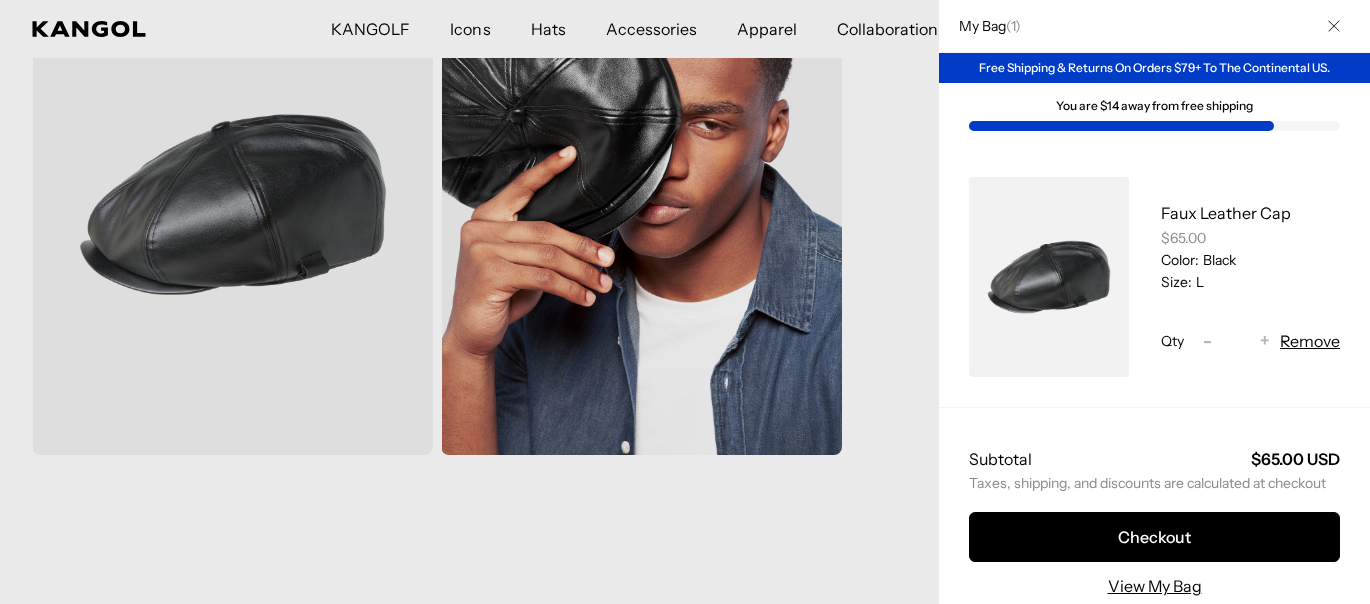 scroll, scrollTop: 0, scrollLeft: 0, axis: both 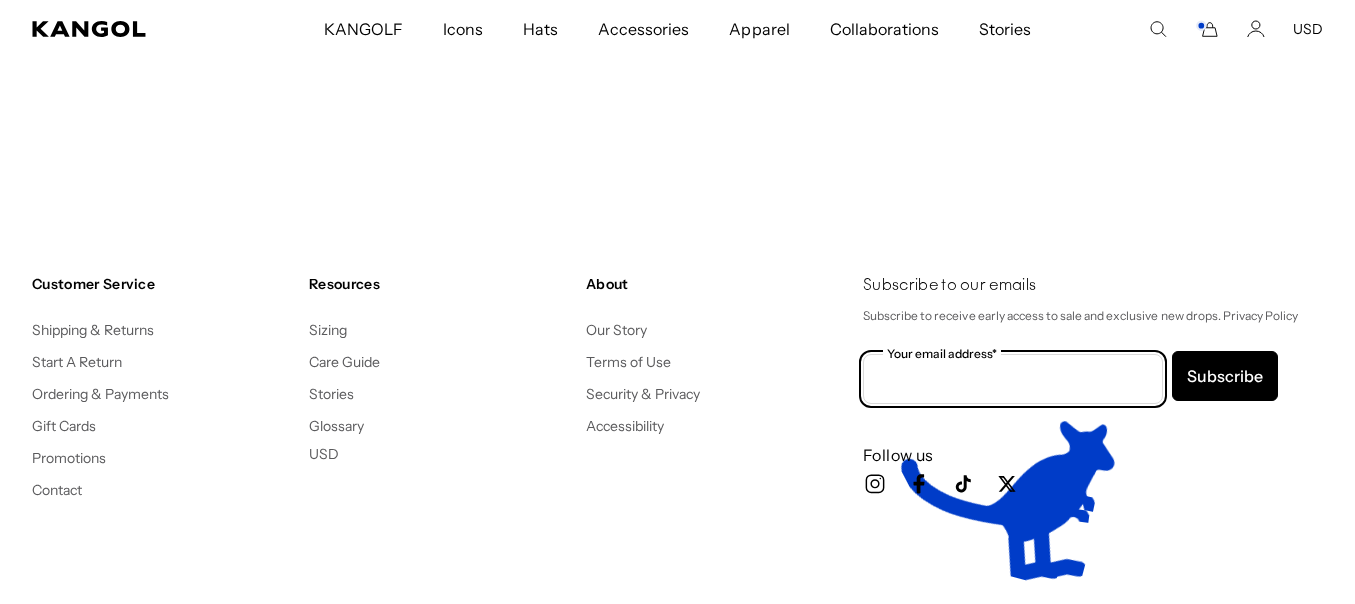 click on "Your email address*" at bounding box center (1013, 379) 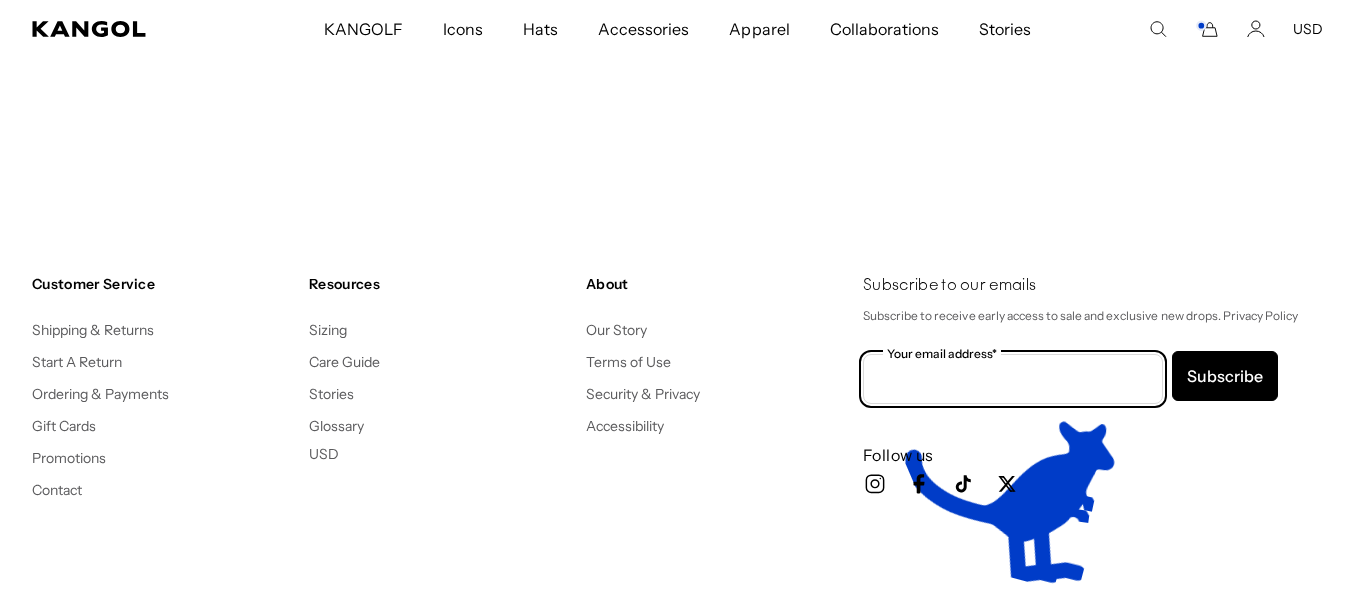 type on "**********" 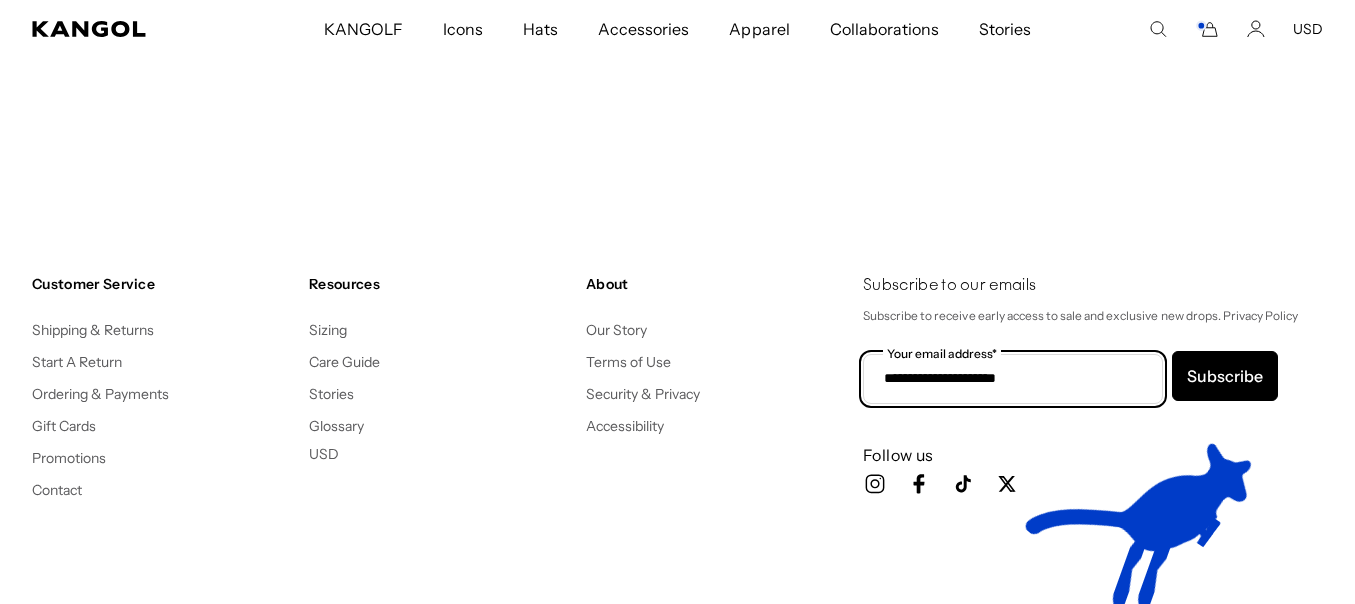 scroll, scrollTop: 0, scrollLeft: 412, axis: horizontal 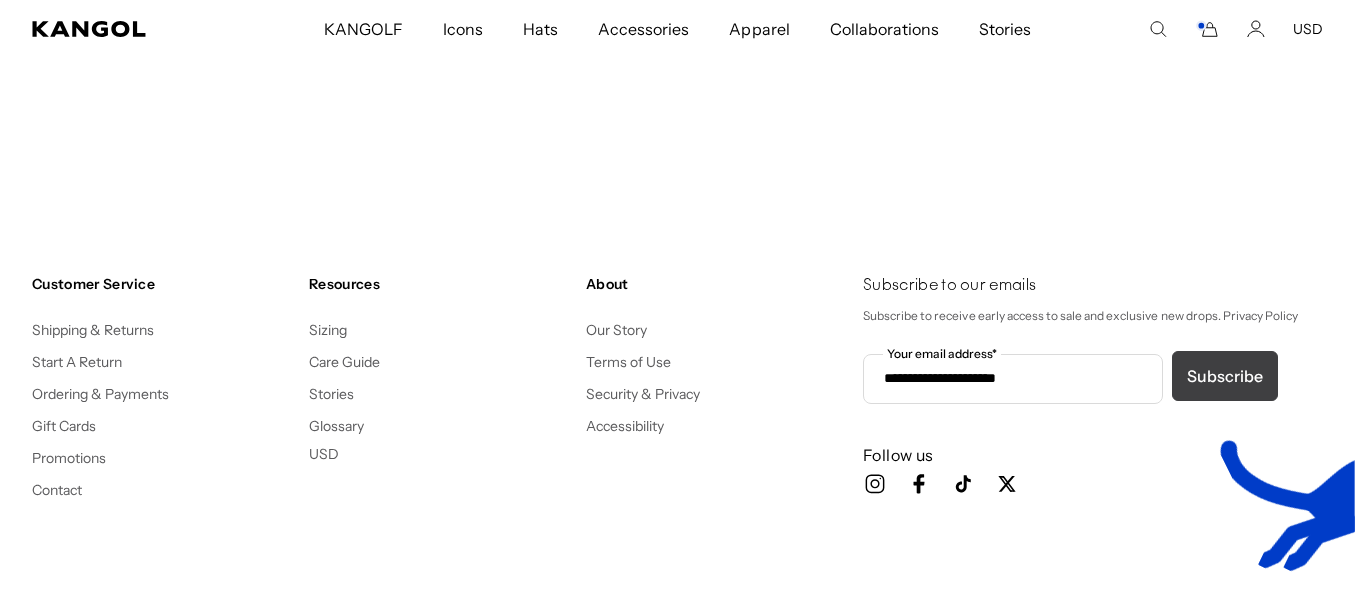 click on "Subscribe" at bounding box center (1225, 376) 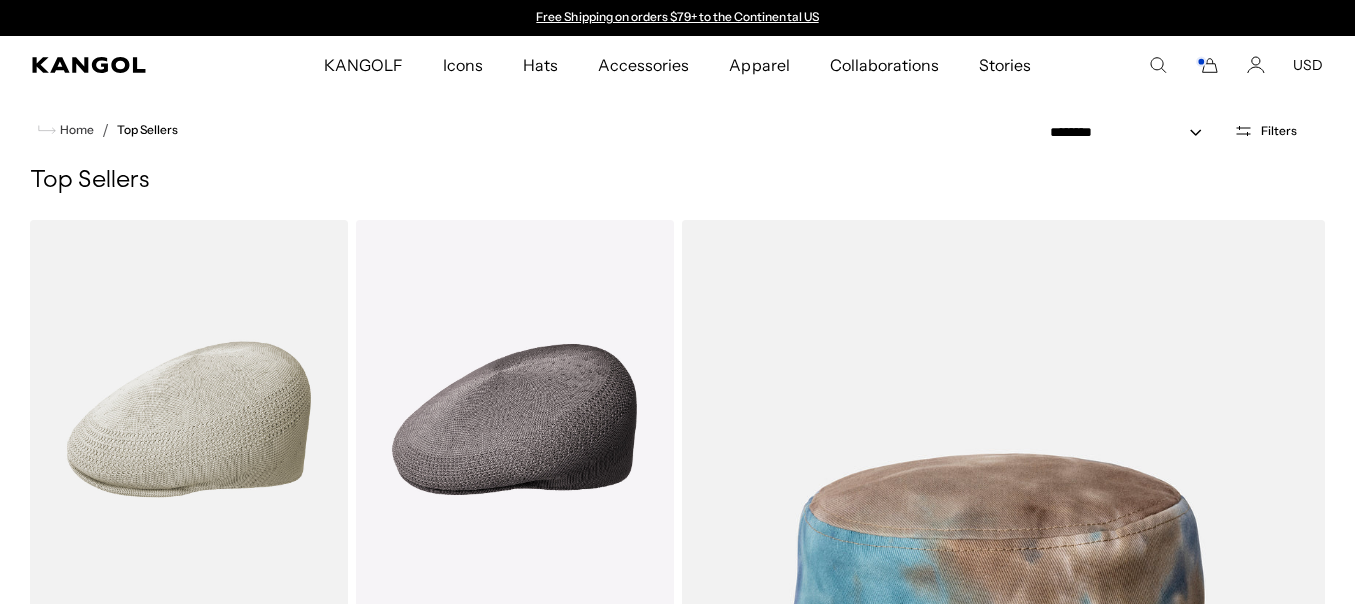scroll, scrollTop: 11335, scrollLeft: 0, axis: vertical 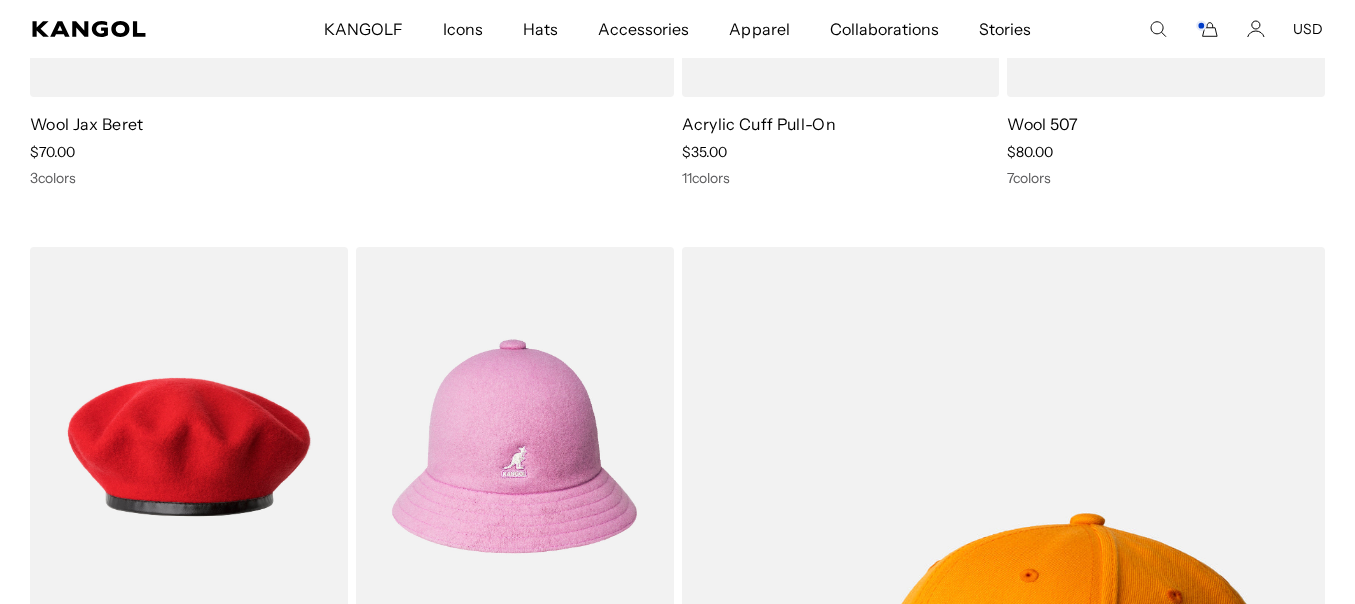 click 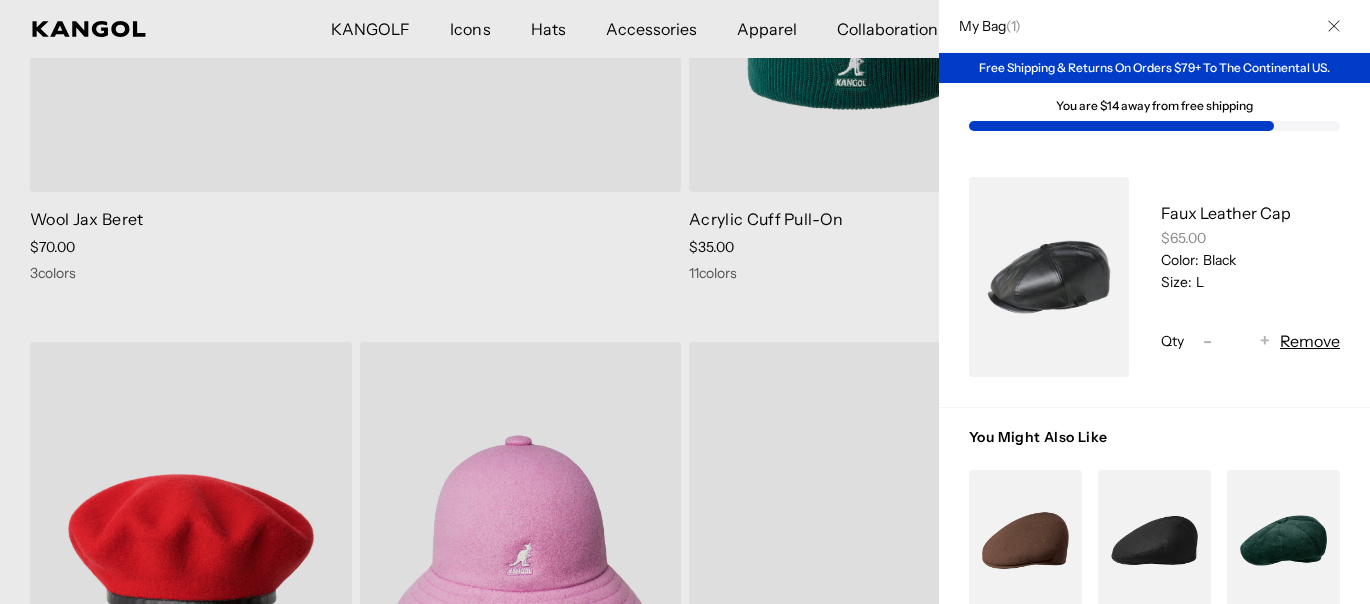 scroll, scrollTop: 0, scrollLeft: 0, axis: both 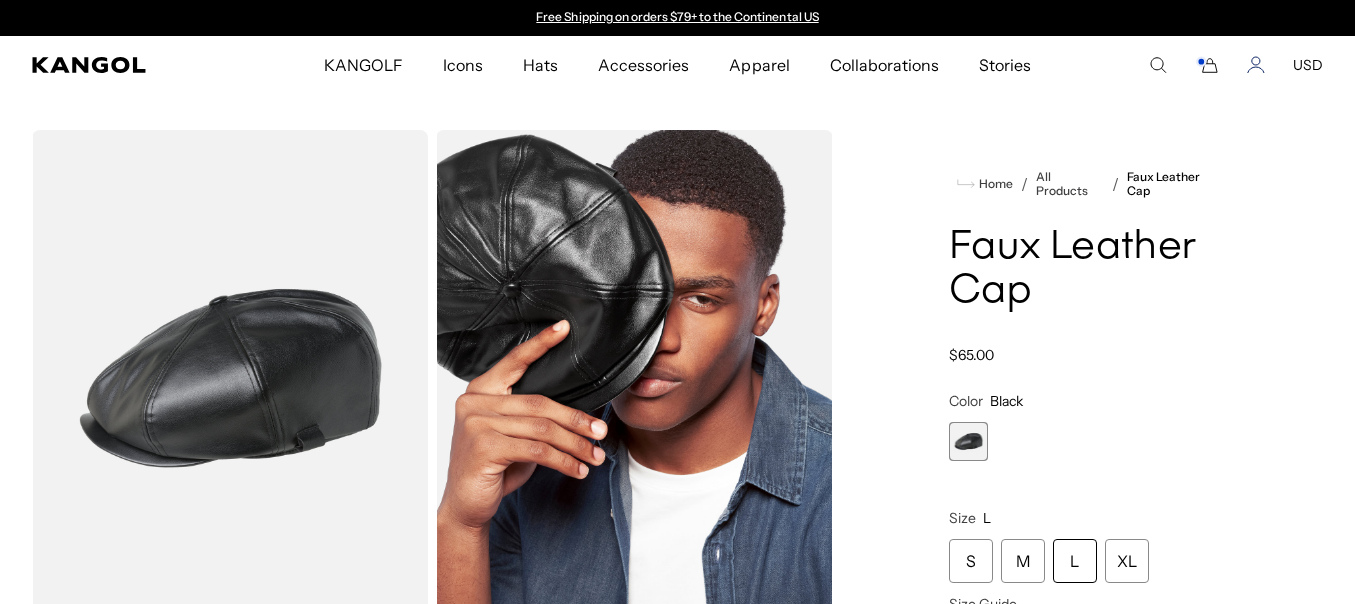 click 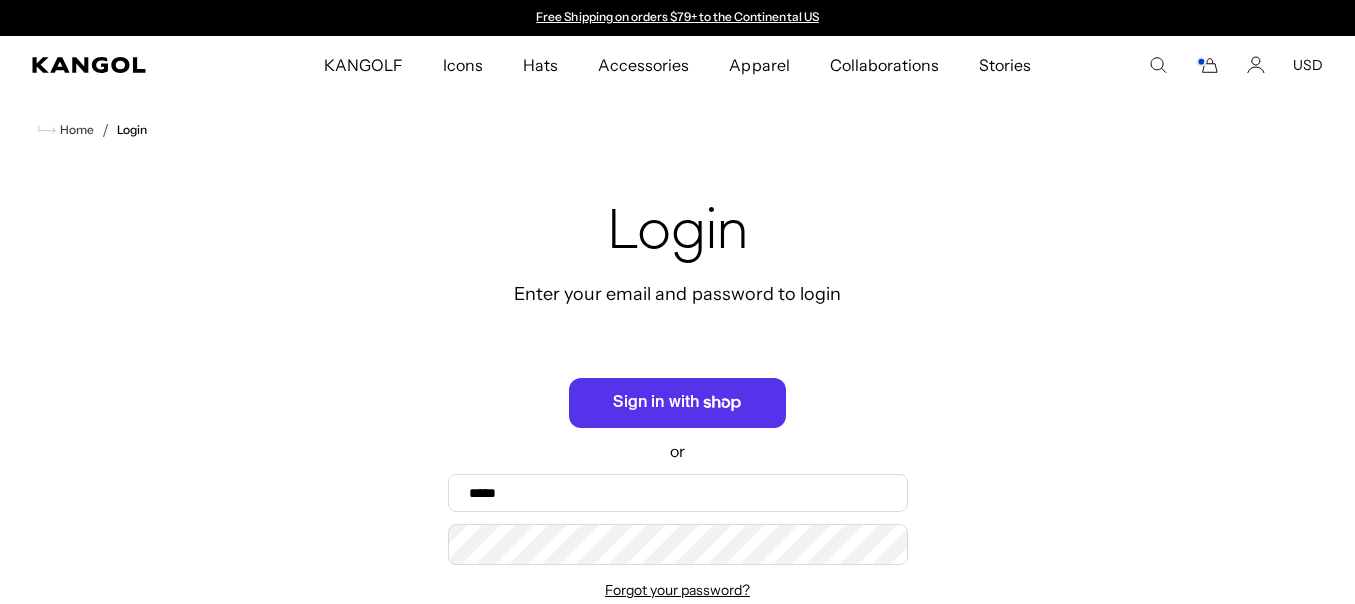 click 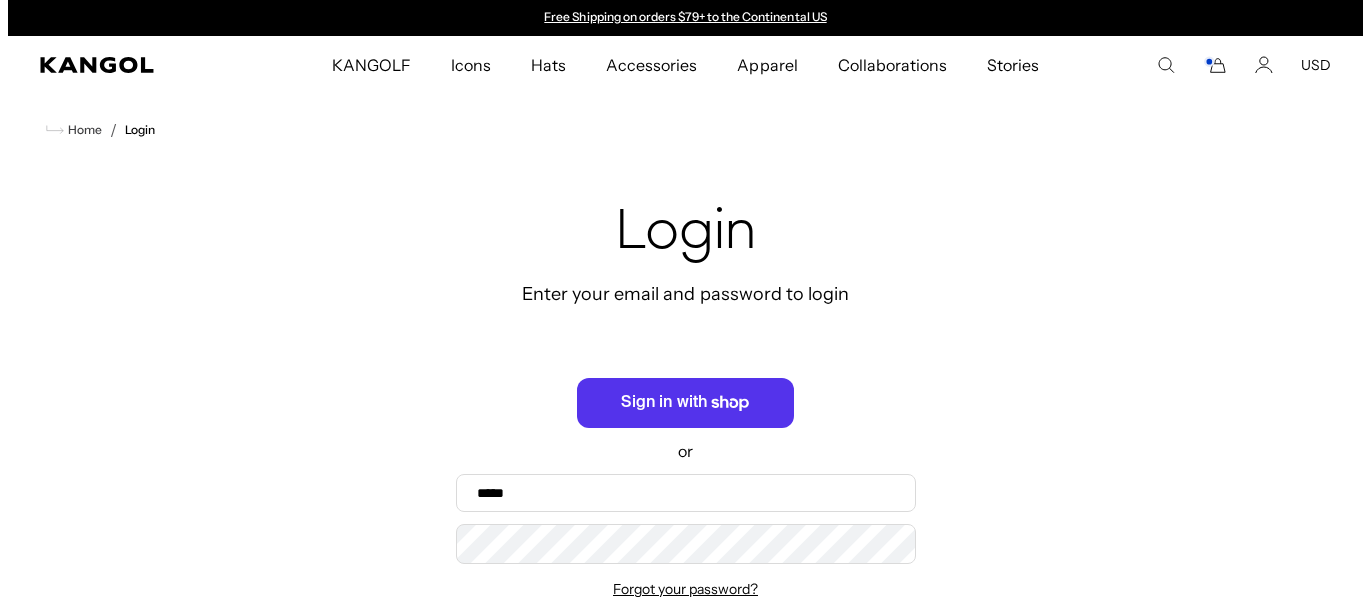 scroll, scrollTop: 0, scrollLeft: 0, axis: both 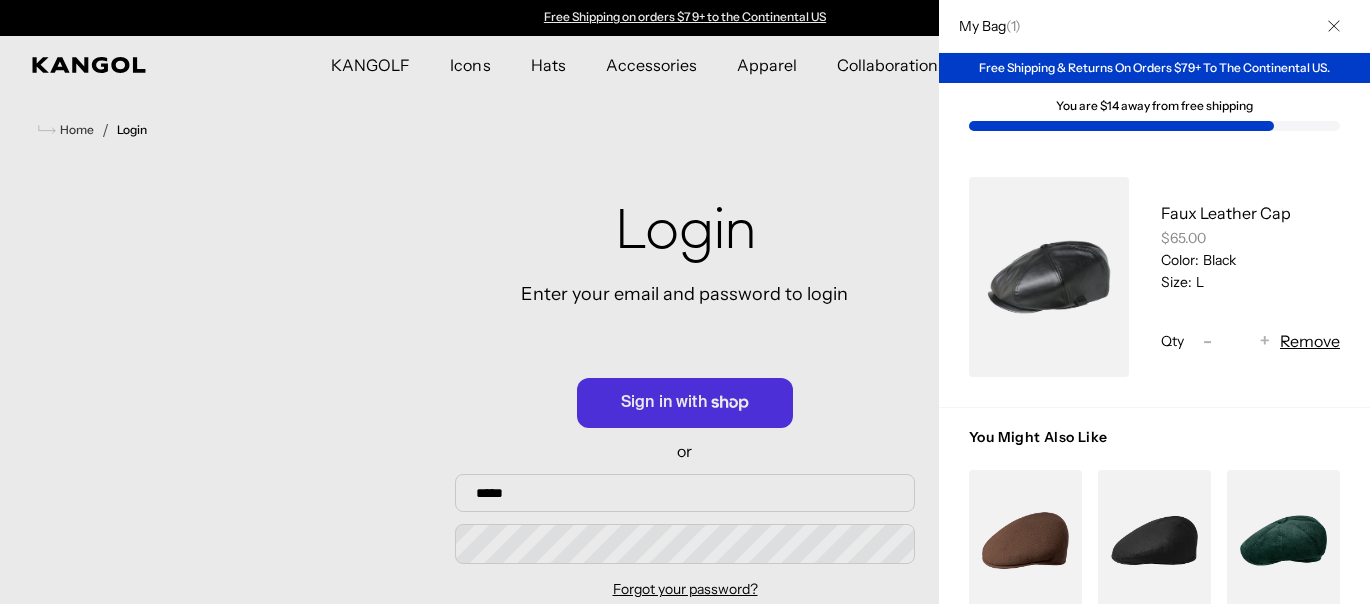 click at bounding box center [1049, 277] 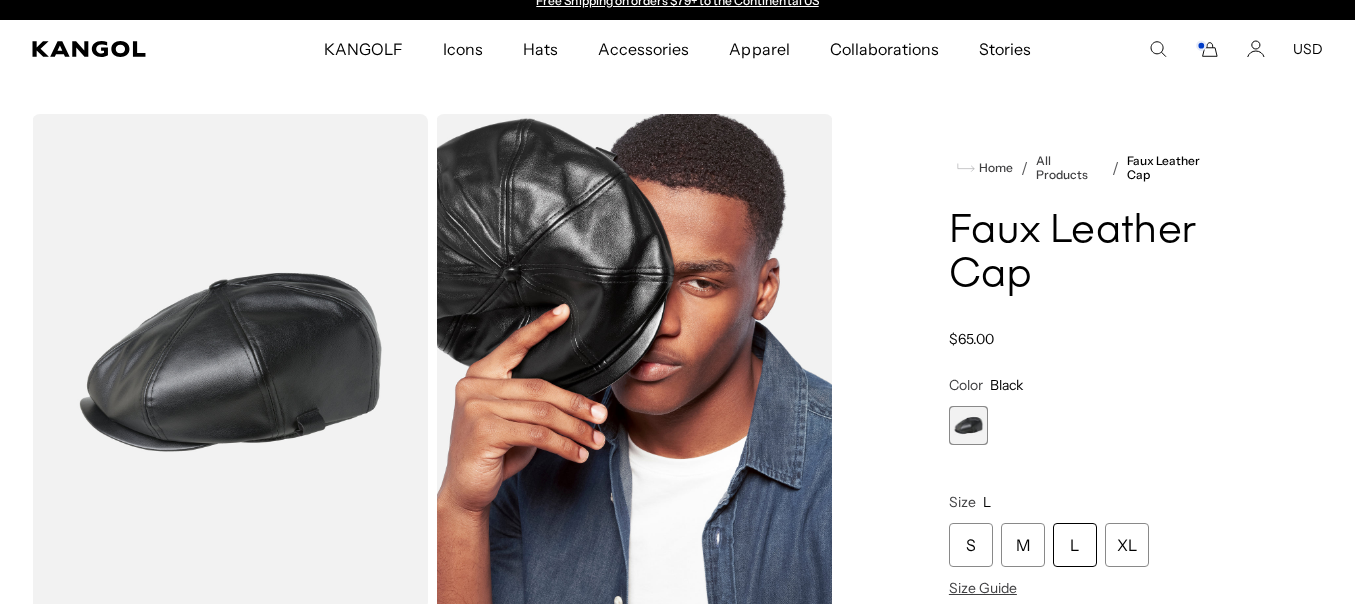 scroll, scrollTop: 0, scrollLeft: 0, axis: both 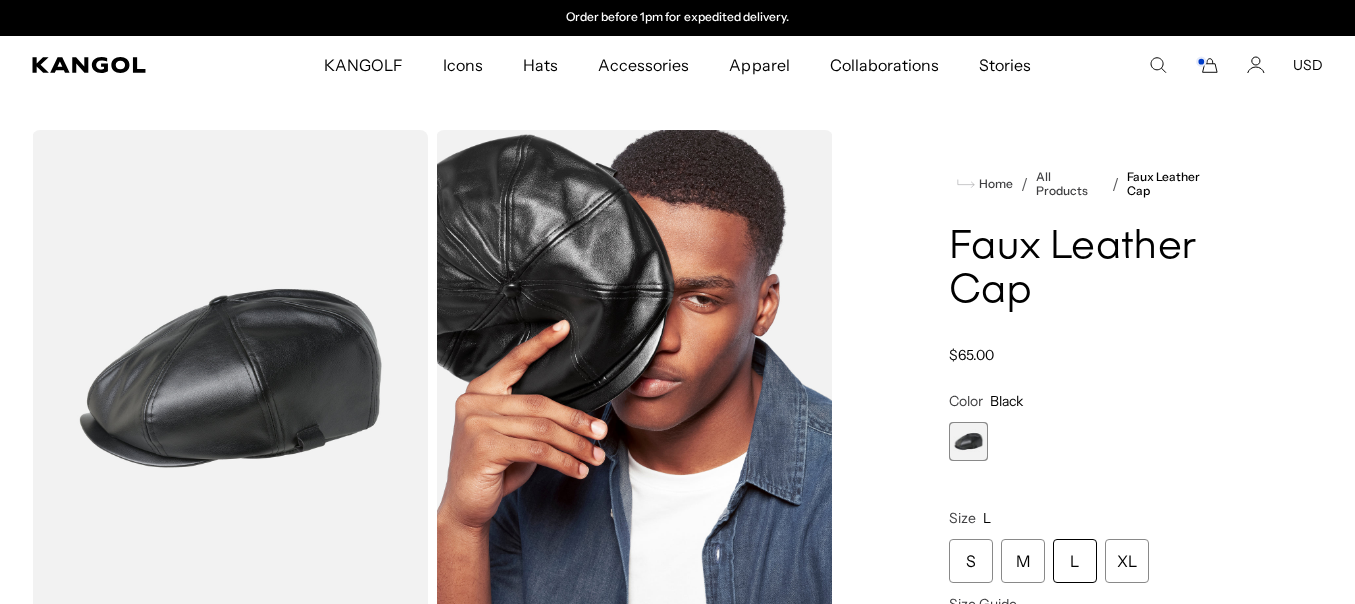 click 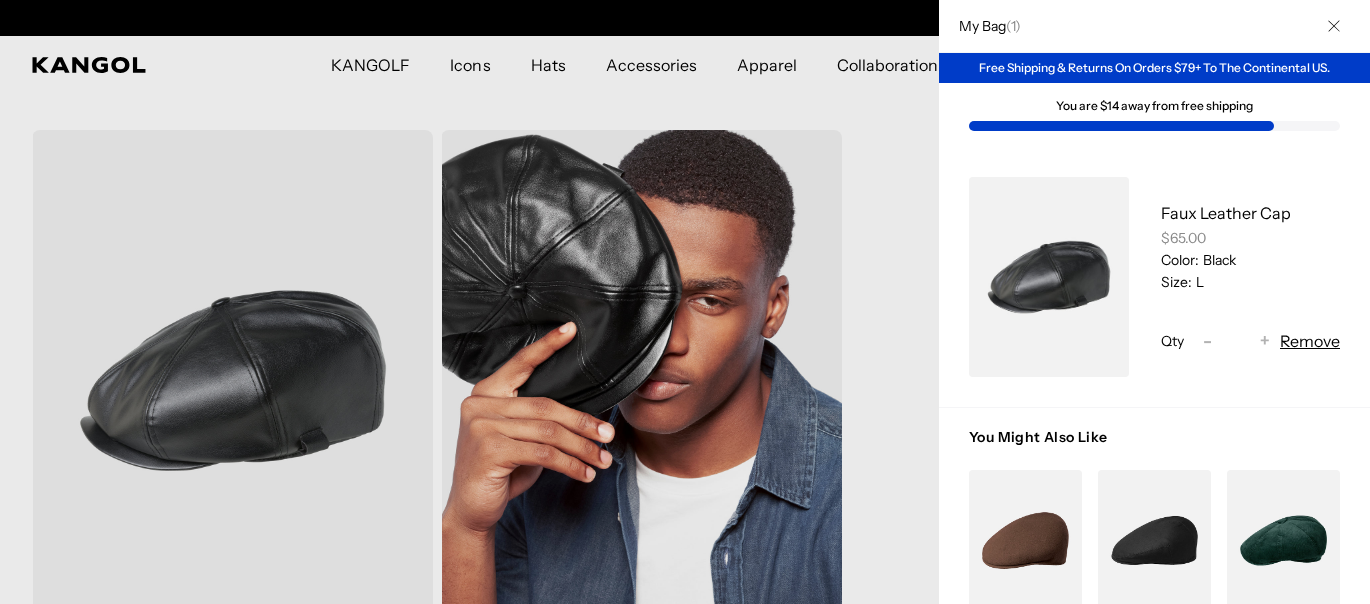 scroll, scrollTop: 0, scrollLeft: 0, axis: both 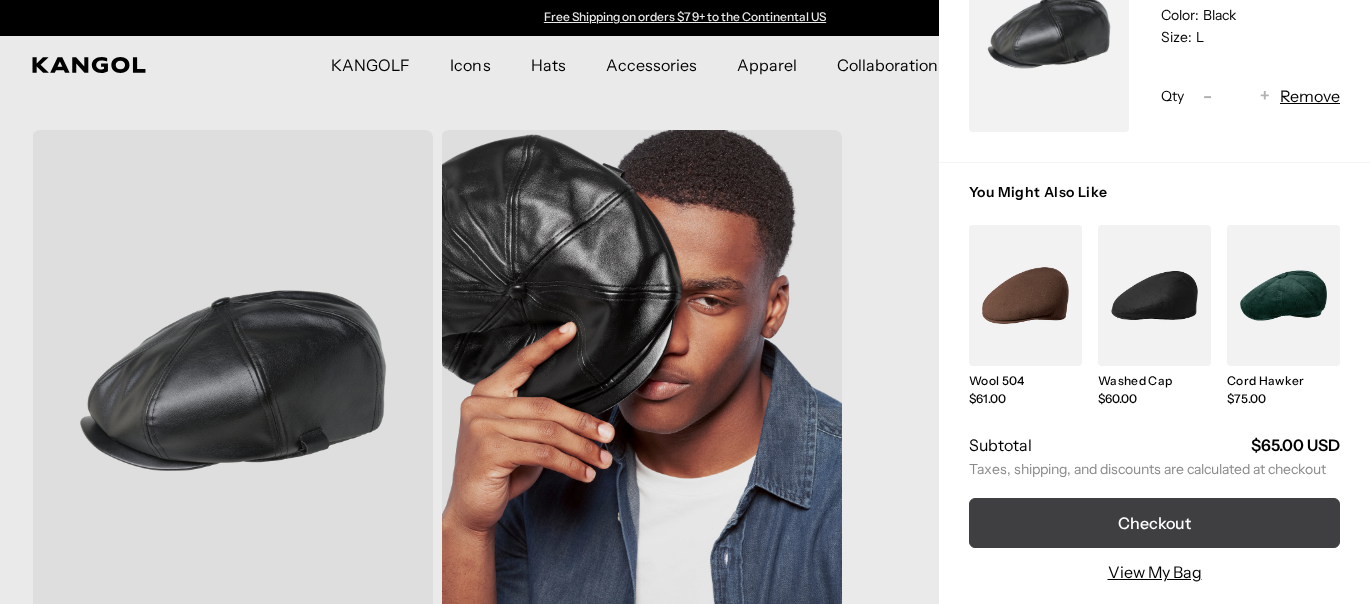 click on "Checkout" at bounding box center (1154, 523) 